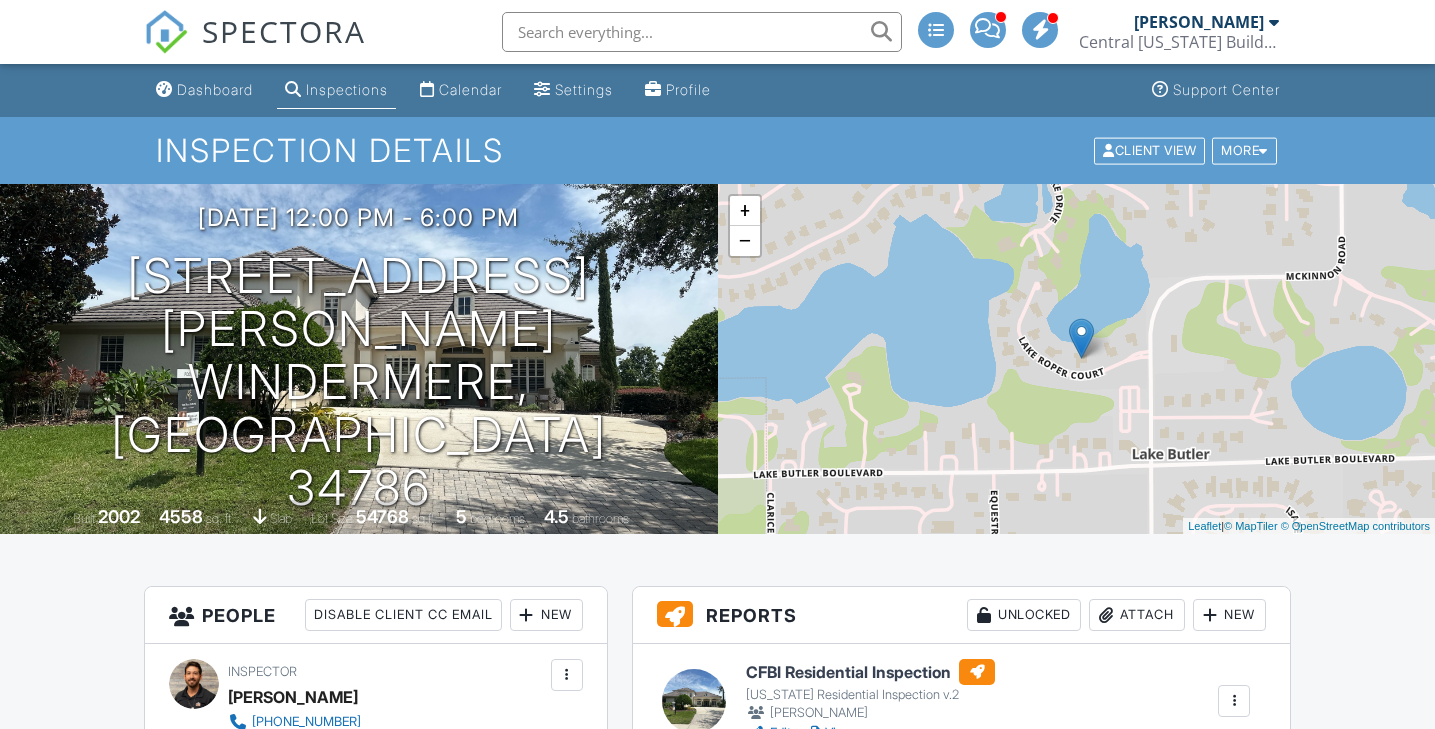 scroll, scrollTop: 0, scrollLeft: 0, axis: both 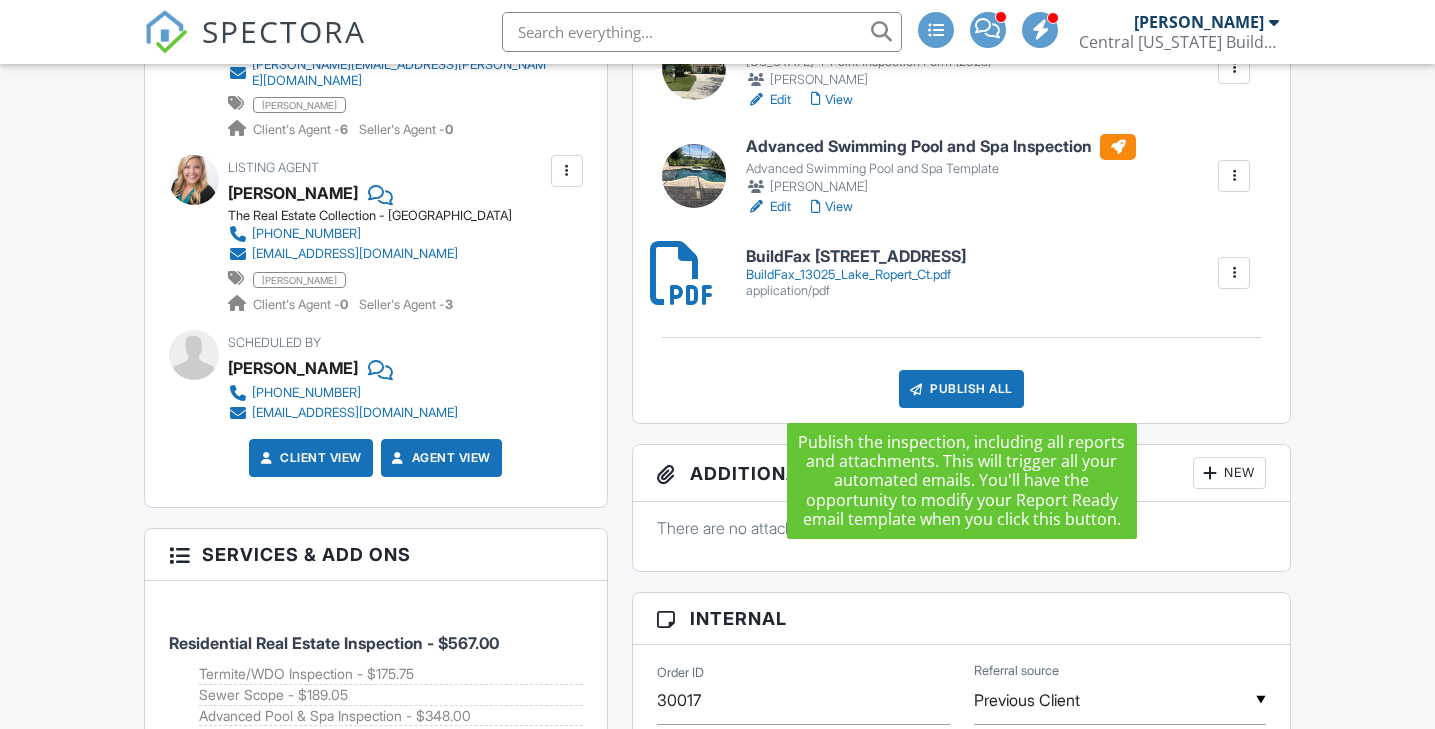 click on "Publish All" at bounding box center (961, 389) 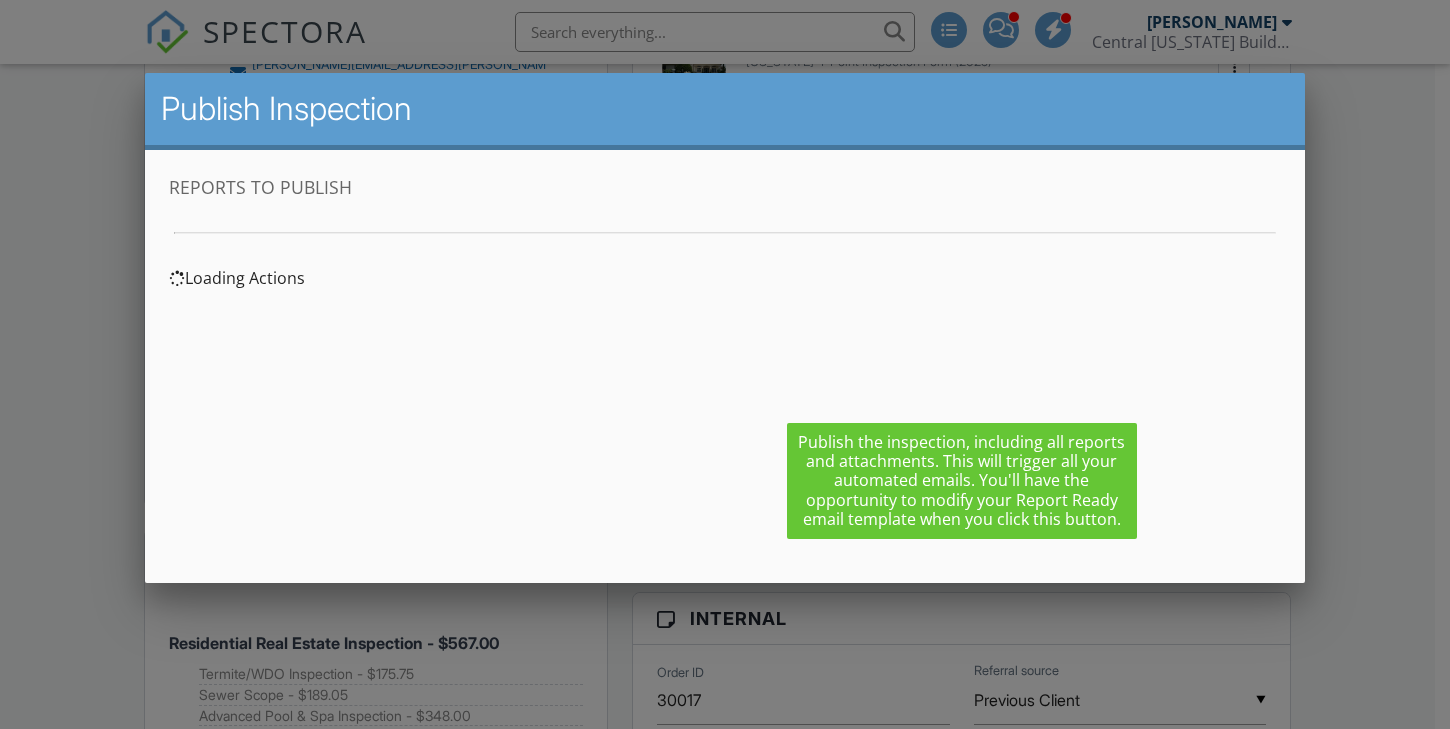 scroll, scrollTop: 0, scrollLeft: 0, axis: both 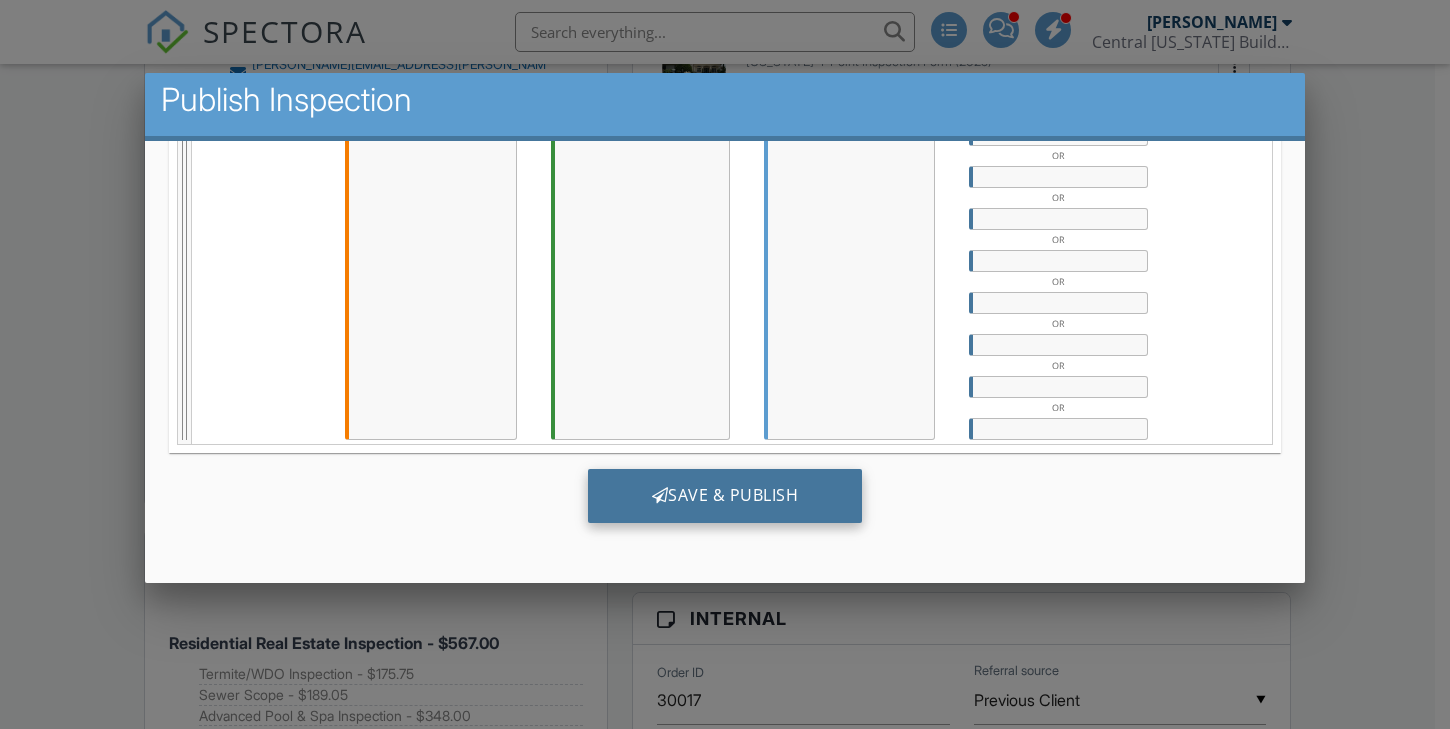 click on "Save & Publish" at bounding box center [725, 495] 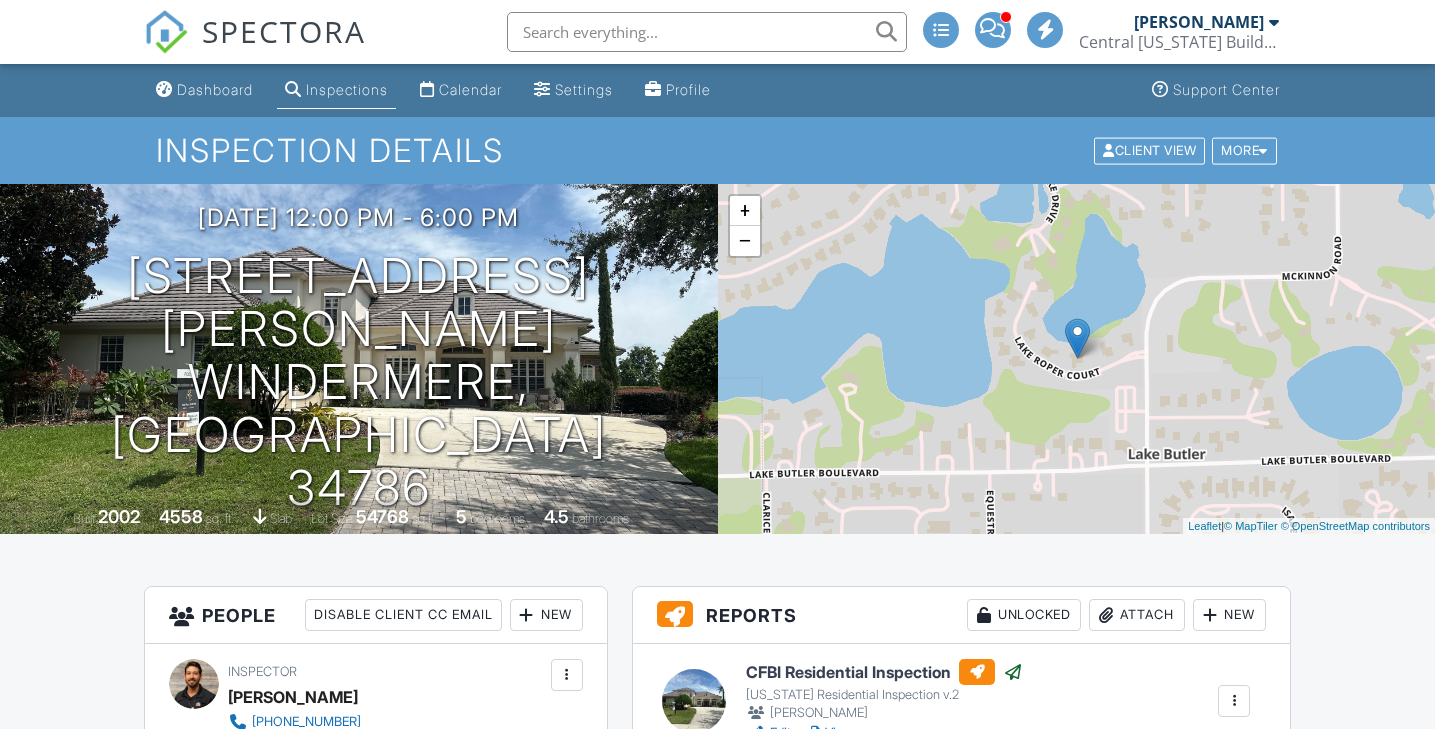 scroll, scrollTop: 0, scrollLeft: 0, axis: both 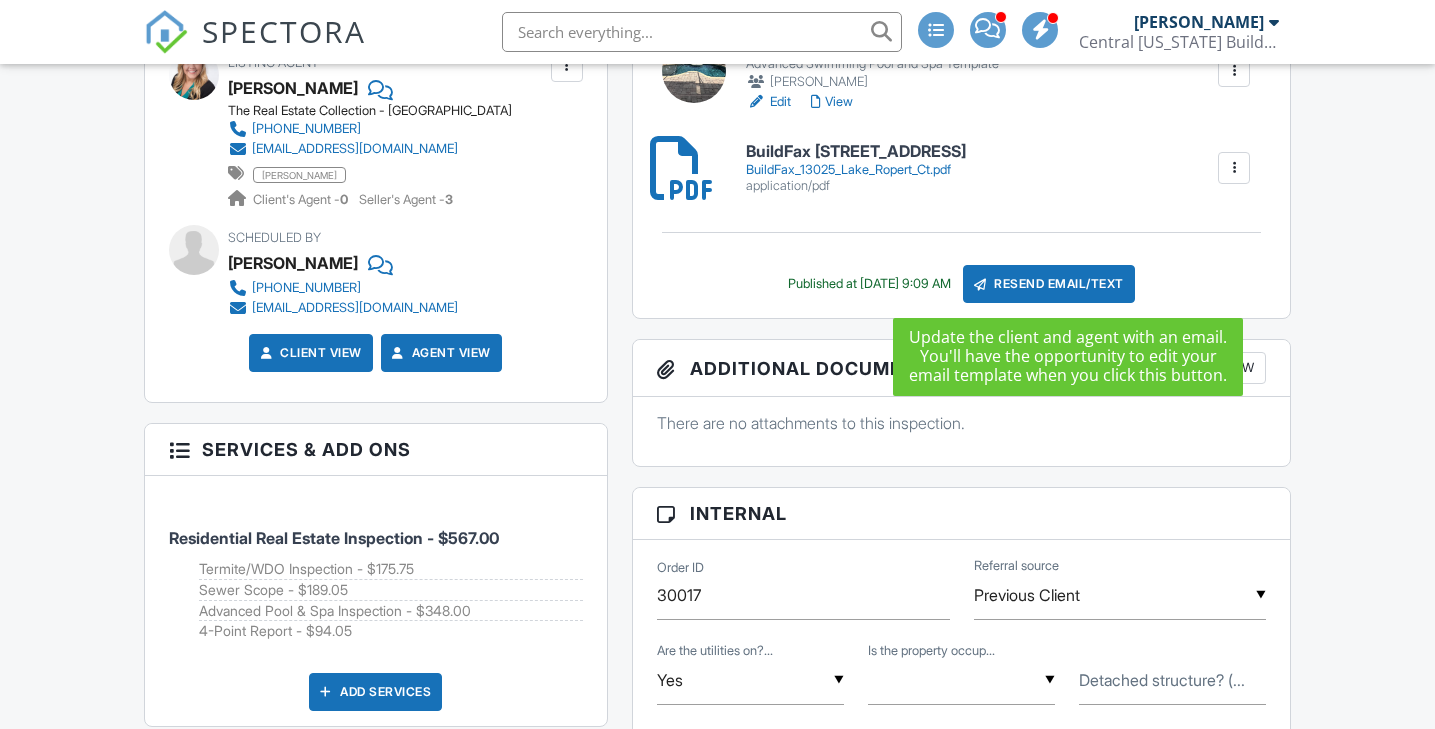 click on "Resend Email/Text" at bounding box center (1049, 284) 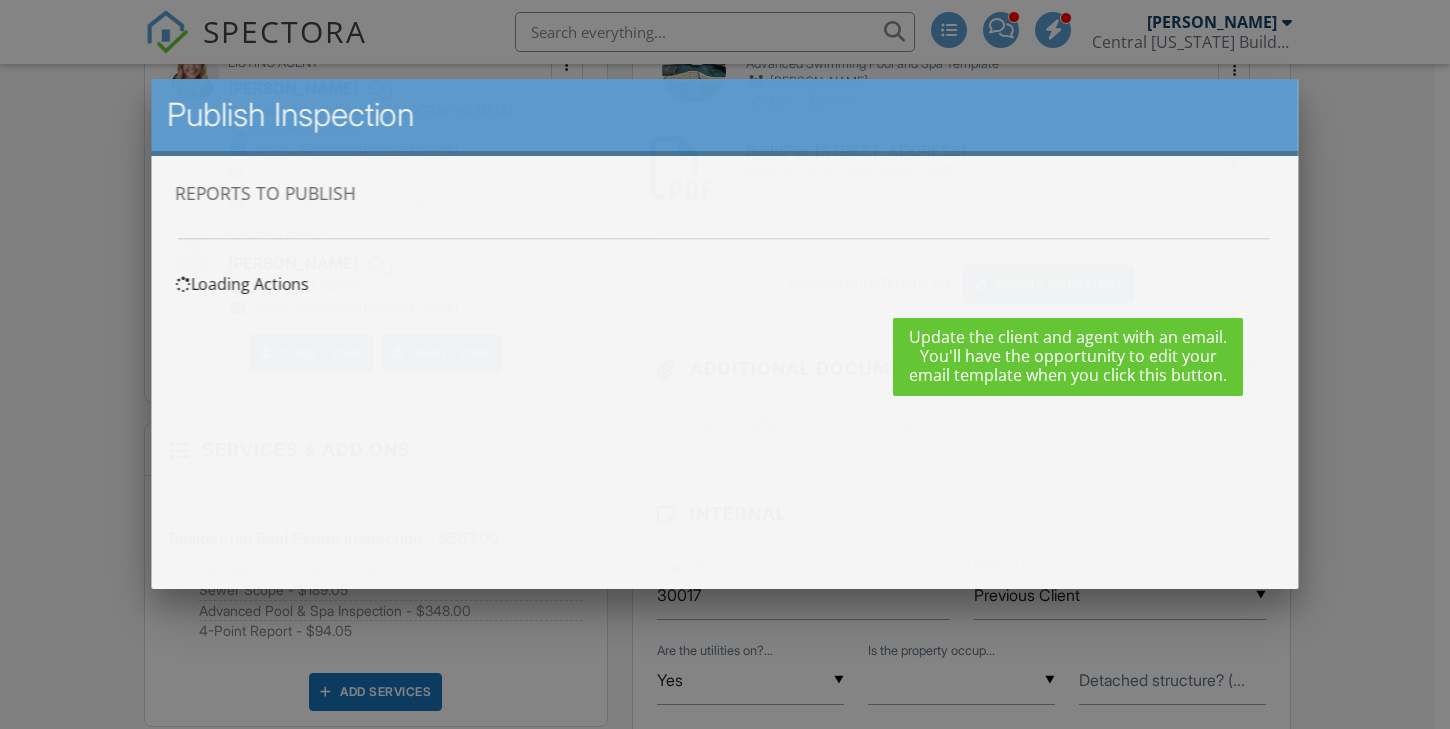 scroll, scrollTop: 0, scrollLeft: 0, axis: both 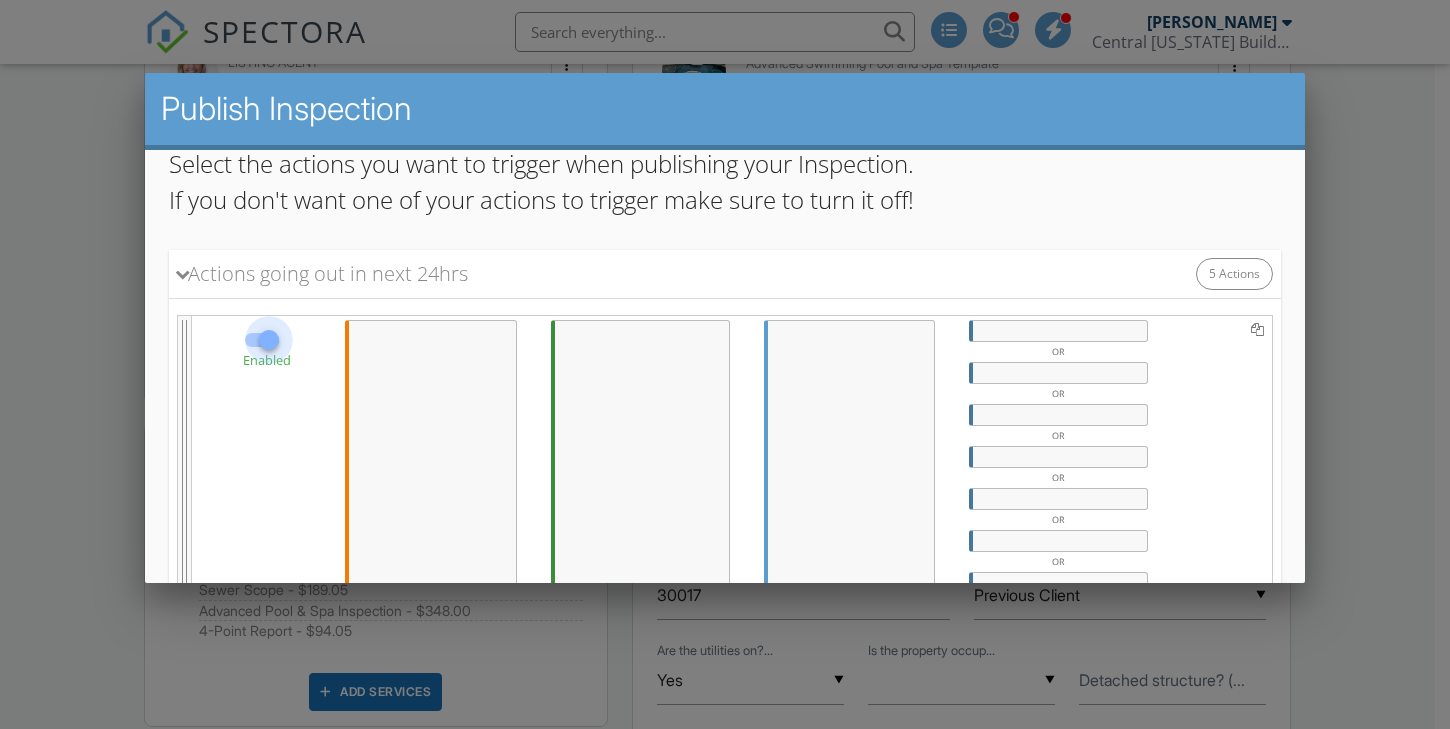 click at bounding box center (269, 339) 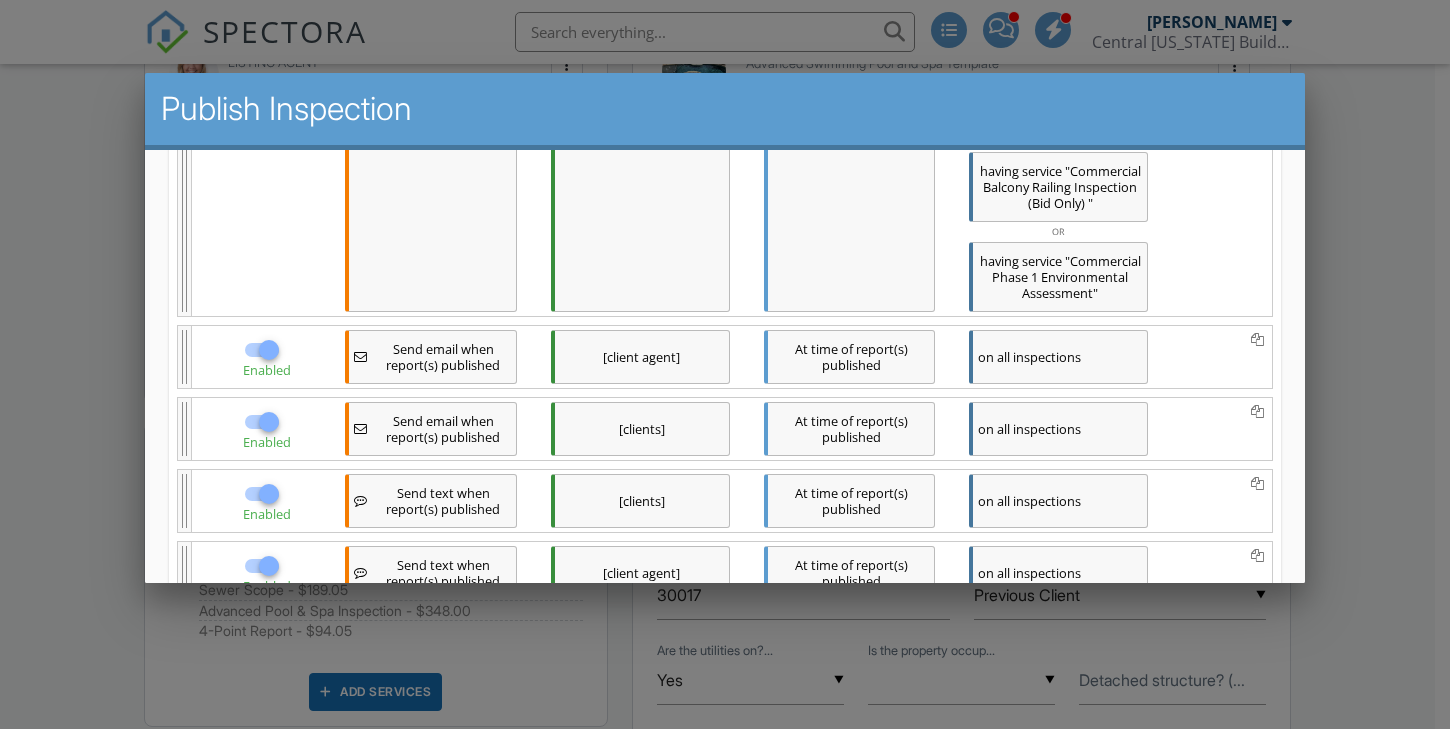 scroll, scrollTop: 1844, scrollLeft: 0, axis: vertical 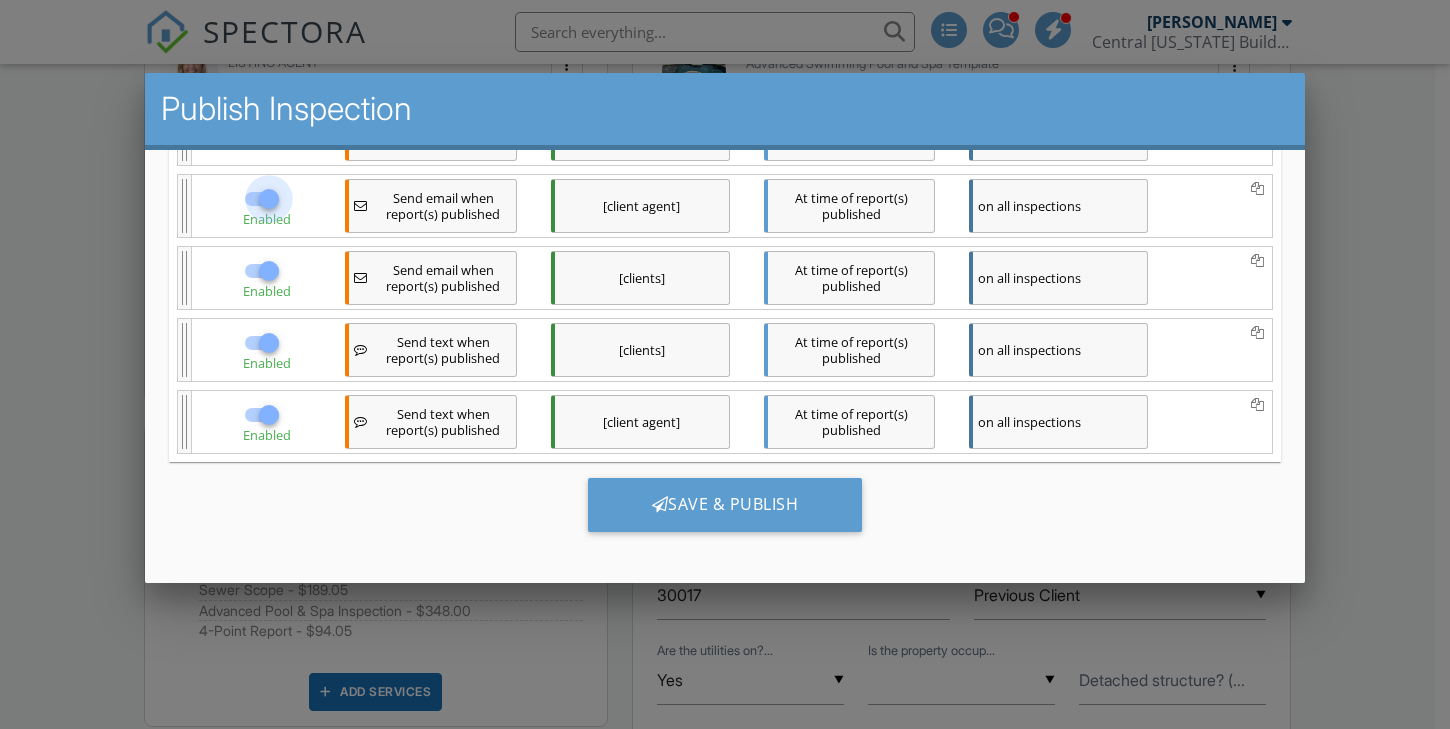 click at bounding box center [269, 198] 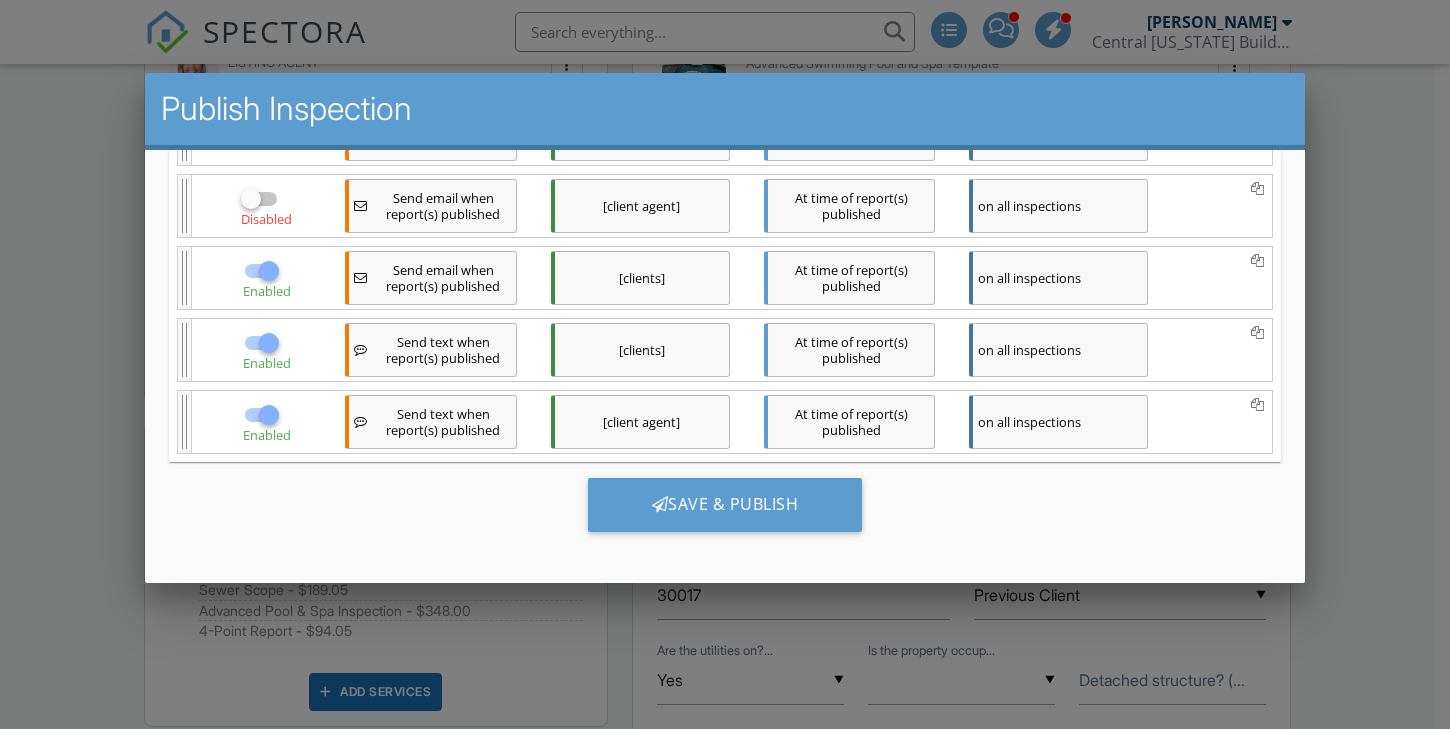 click at bounding box center [269, 270] 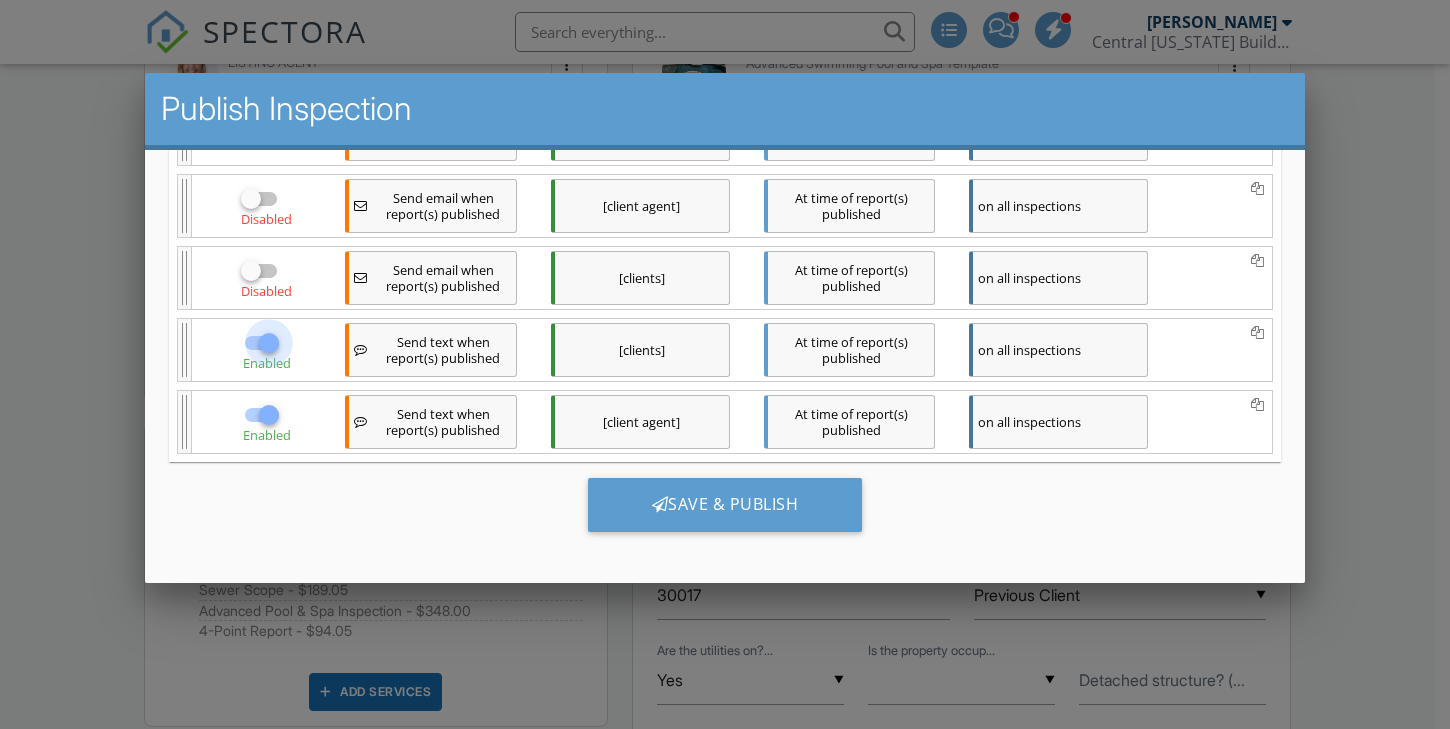 click at bounding box center (269, 342) 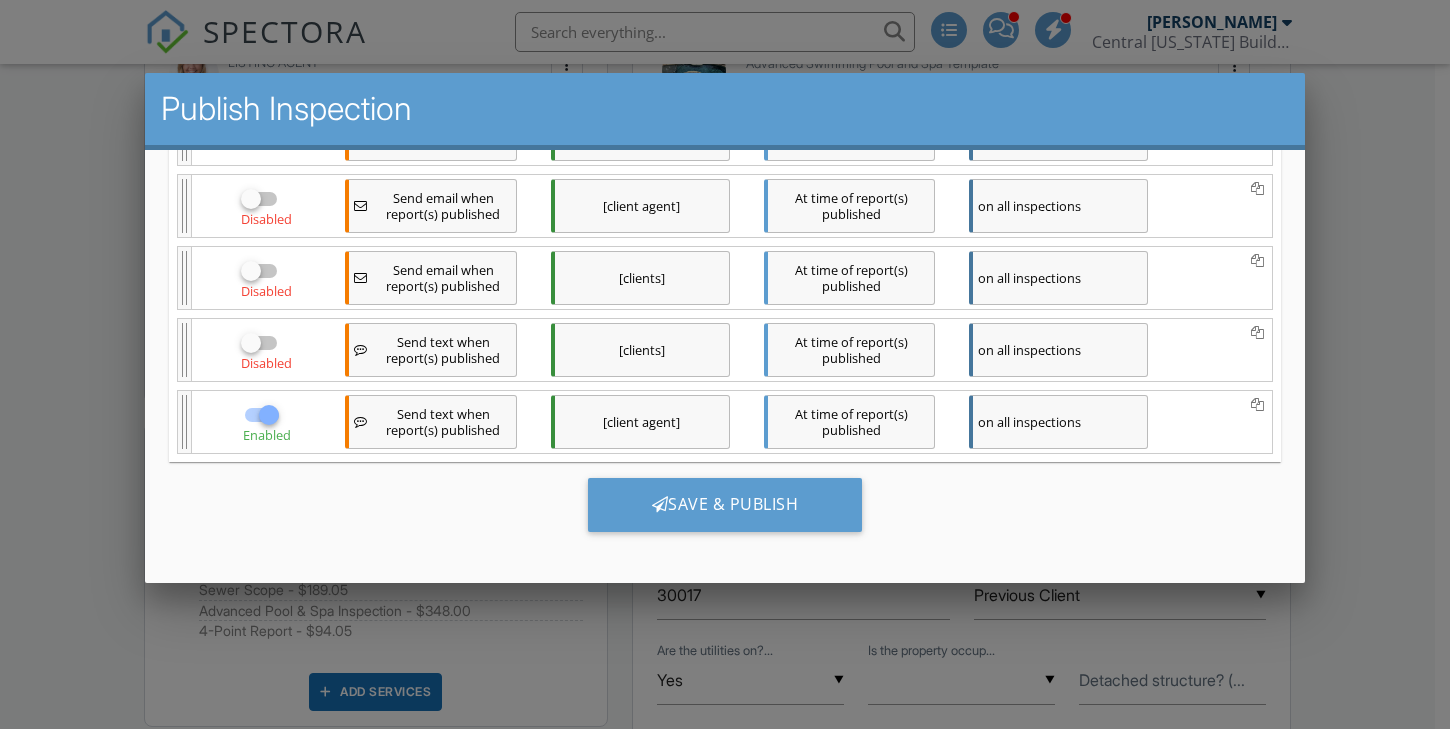 click at bounding box center [269, 414] 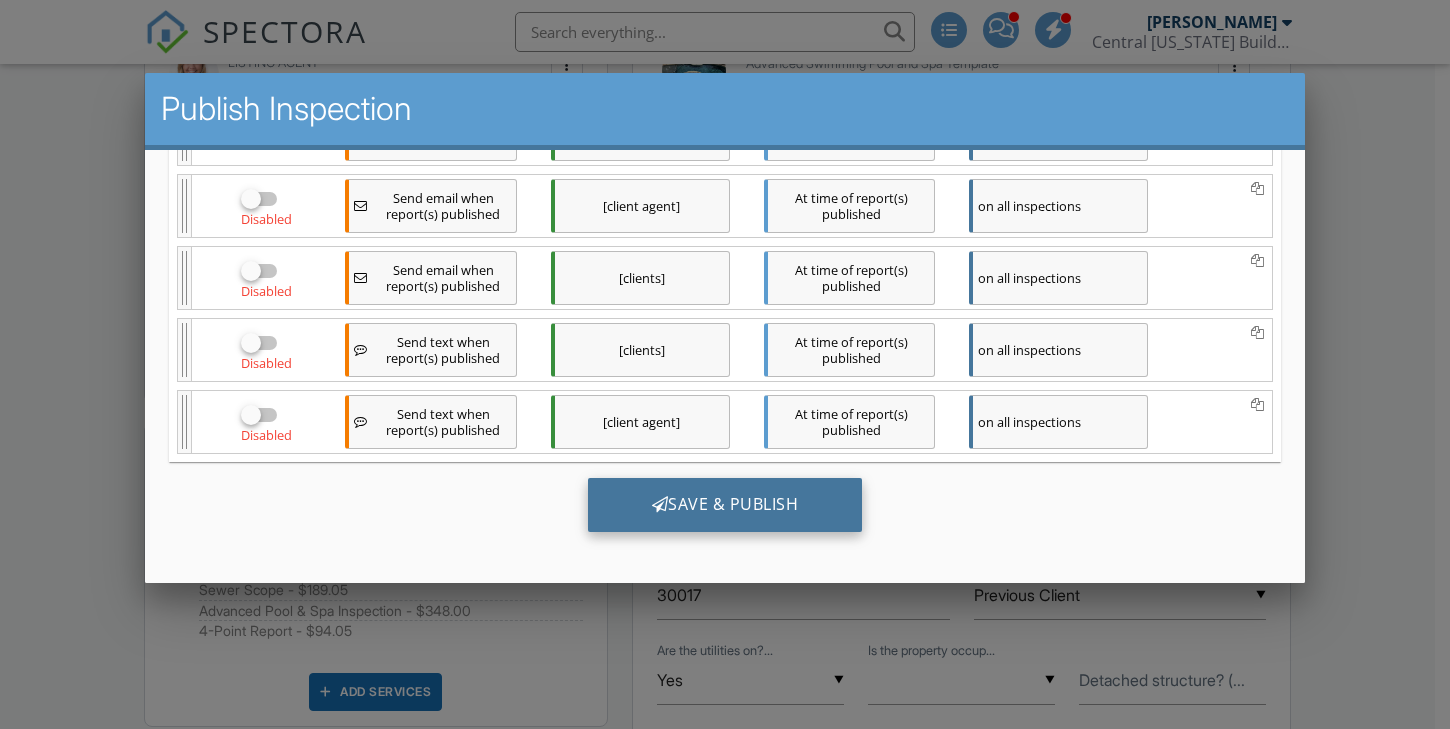 click on "Save & Publish" at bounding box center (725, 504) 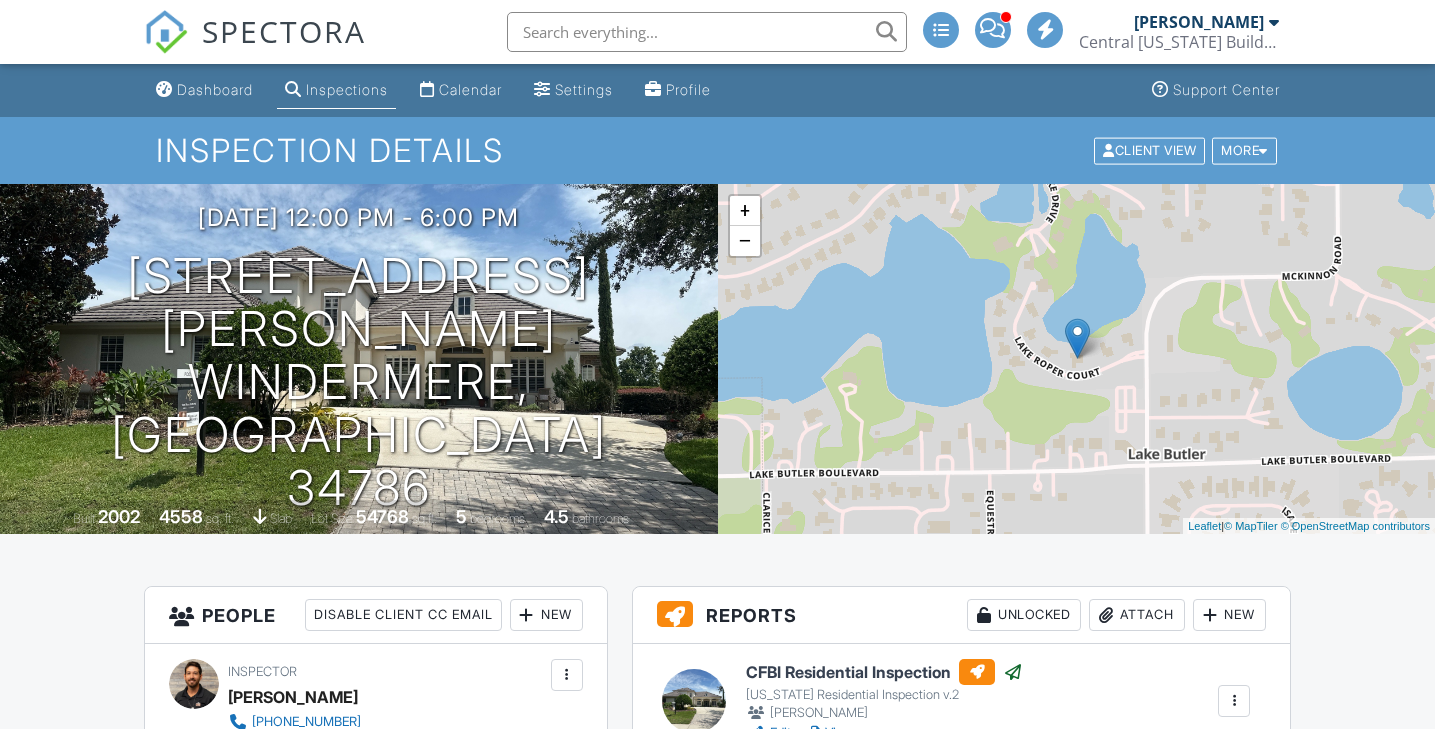 scroll, scrollTop: 0, scrollLeft: 0, axis: both 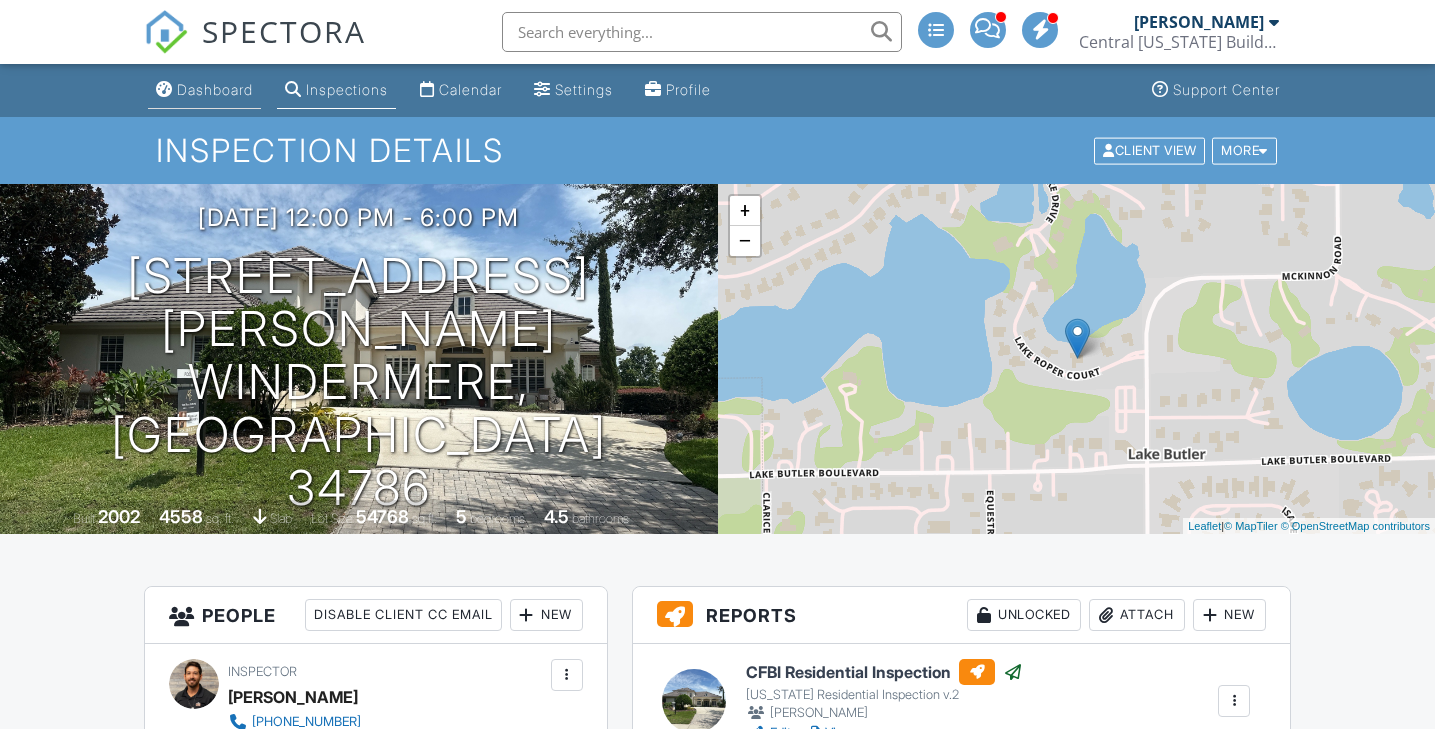 click on "Dashboard" at bounding box center (215, 89) 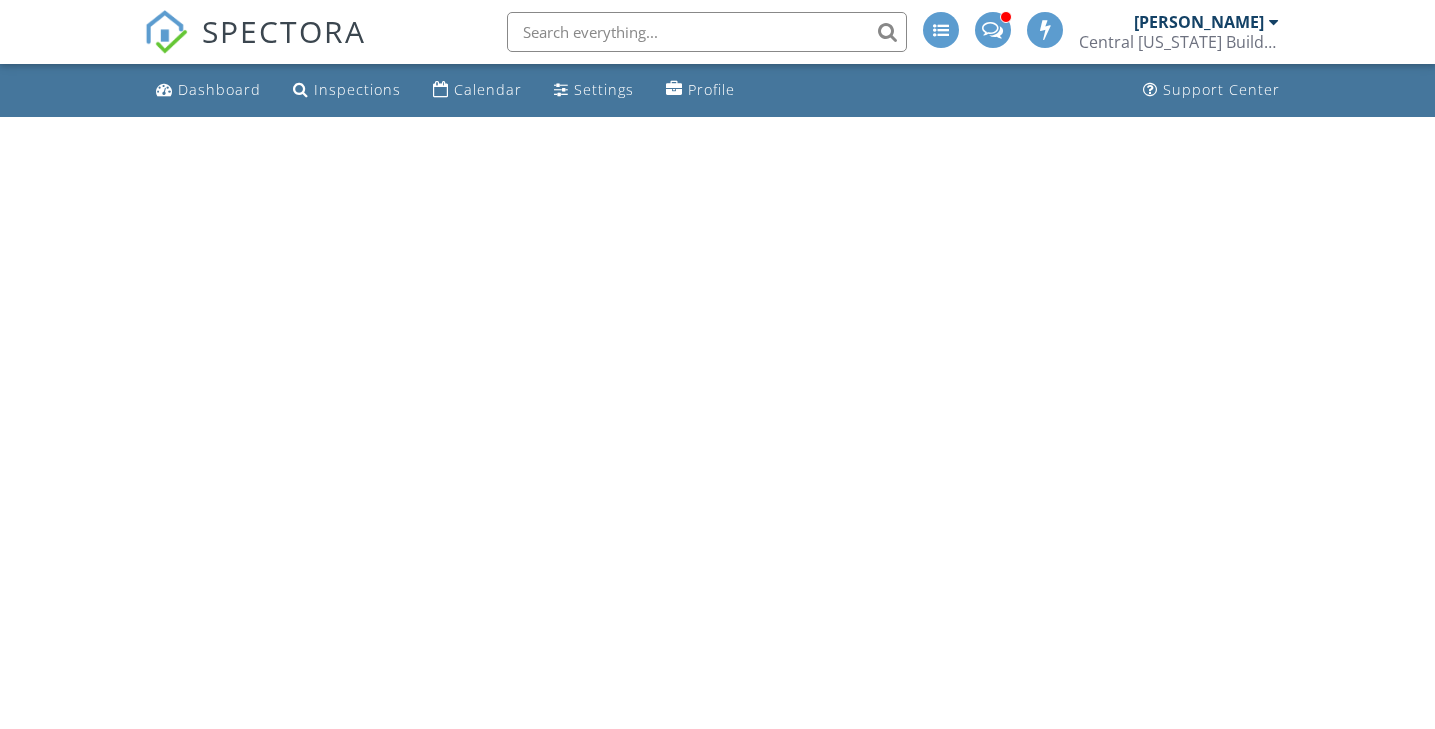 scroll, scrollTop: 0, scrollLeft: 0, axis: both 